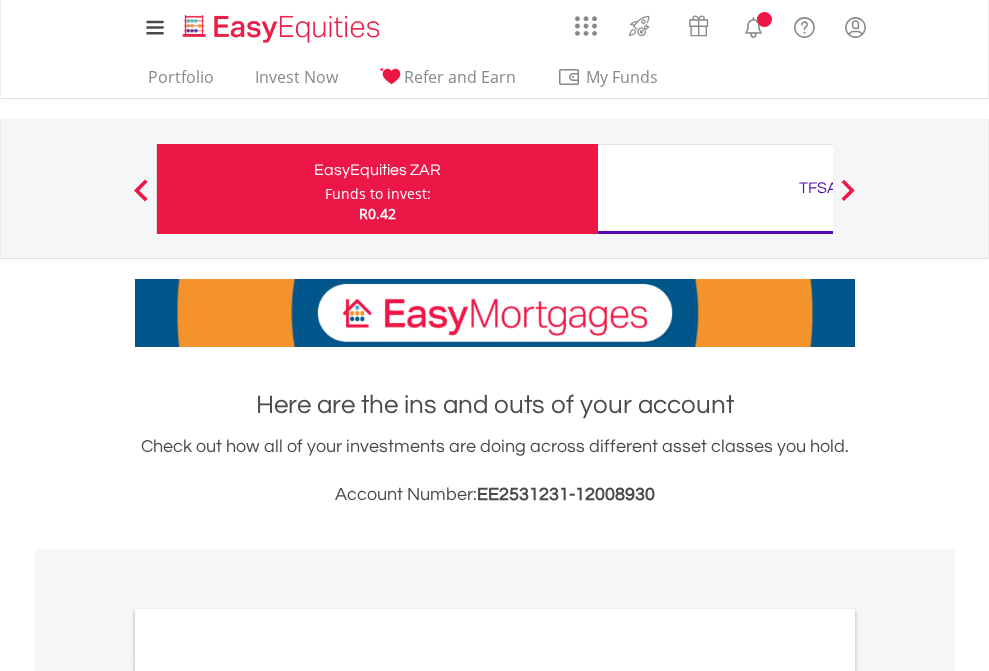 scroll, scrollTop: 0, scrollLeft: 0, axis: both 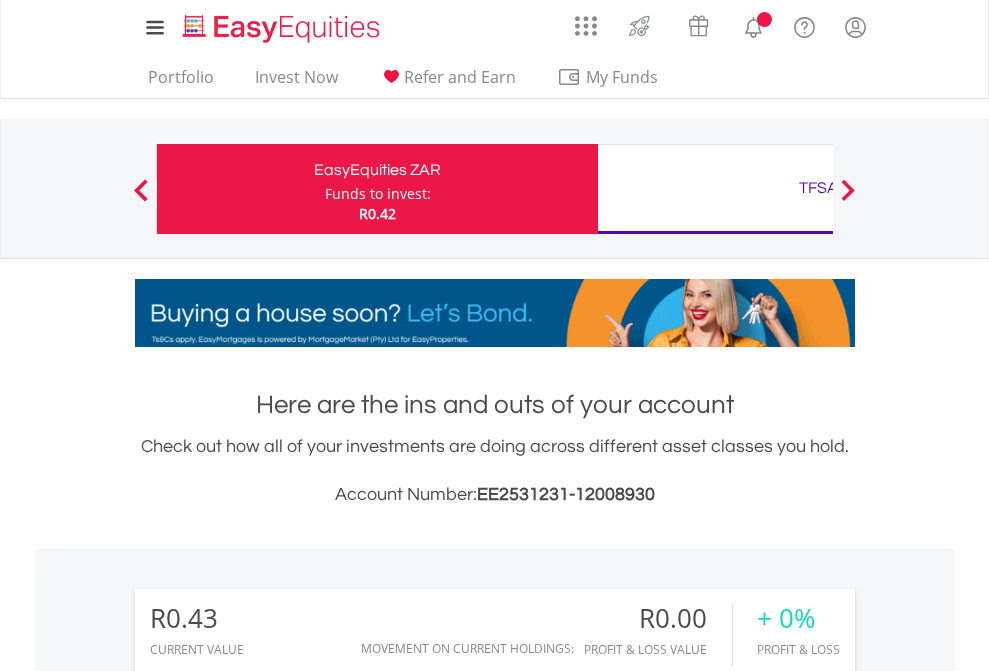 click on "Funds to invest:" at bounding box center [378, 194] 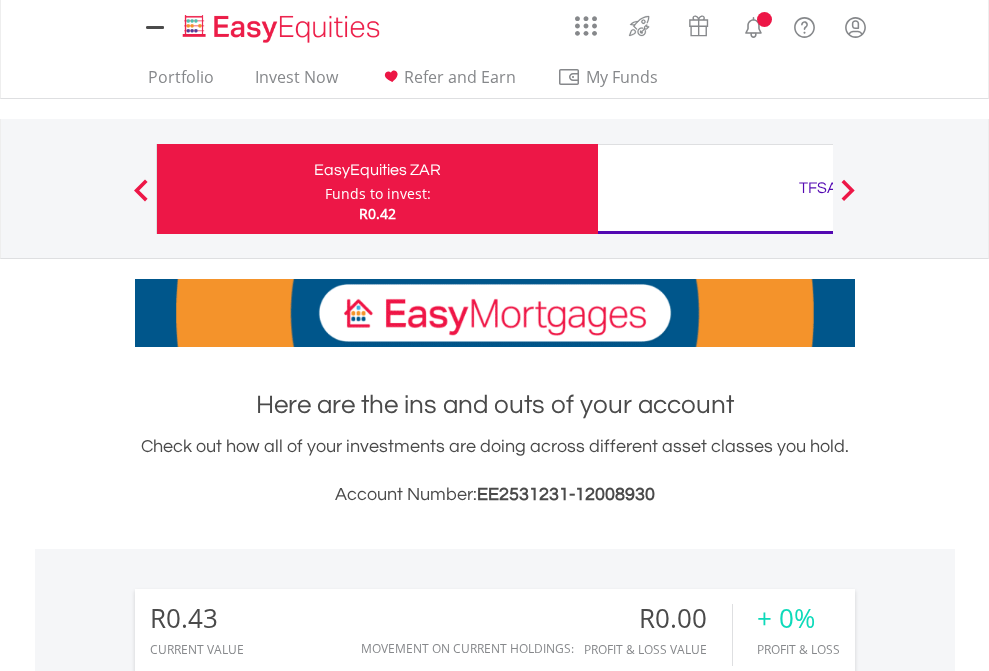 scroll, scrollTop: 0, scrollLeft: 0, axis: both 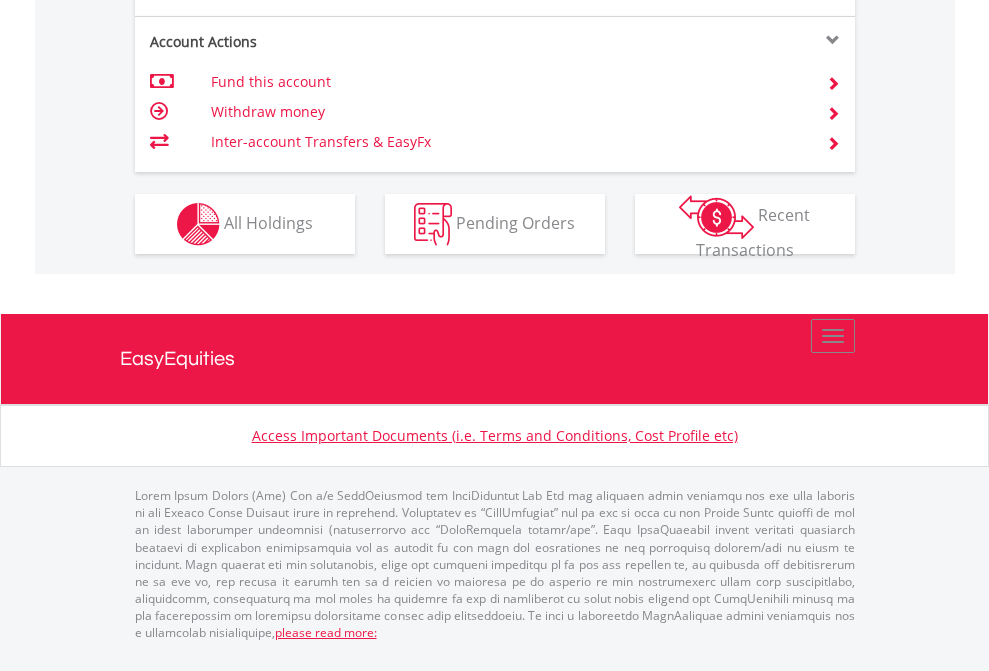 click on "Investment types" at bounding box center [706, -337] 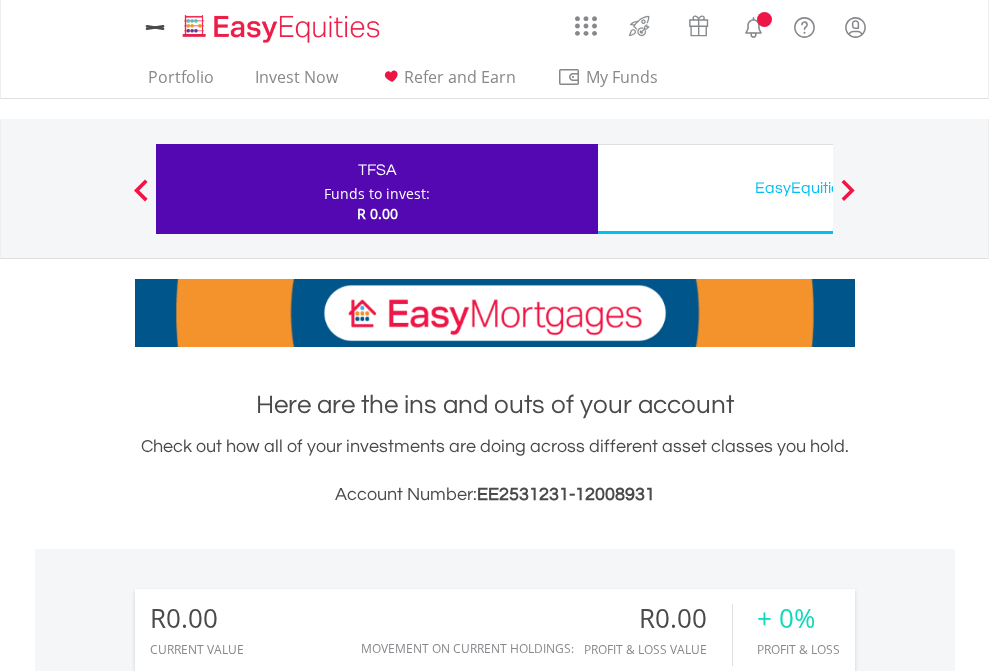 scroll, scrollTop: 0, scrollLeft: 0, axis: both 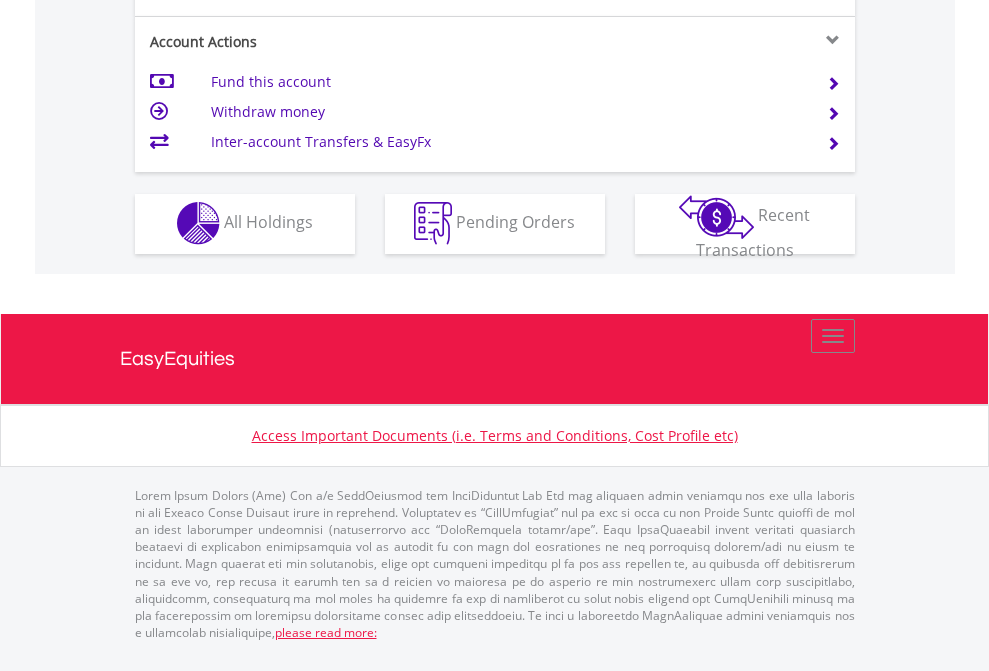 click on "Investment types" at bounding box center (706, -353) 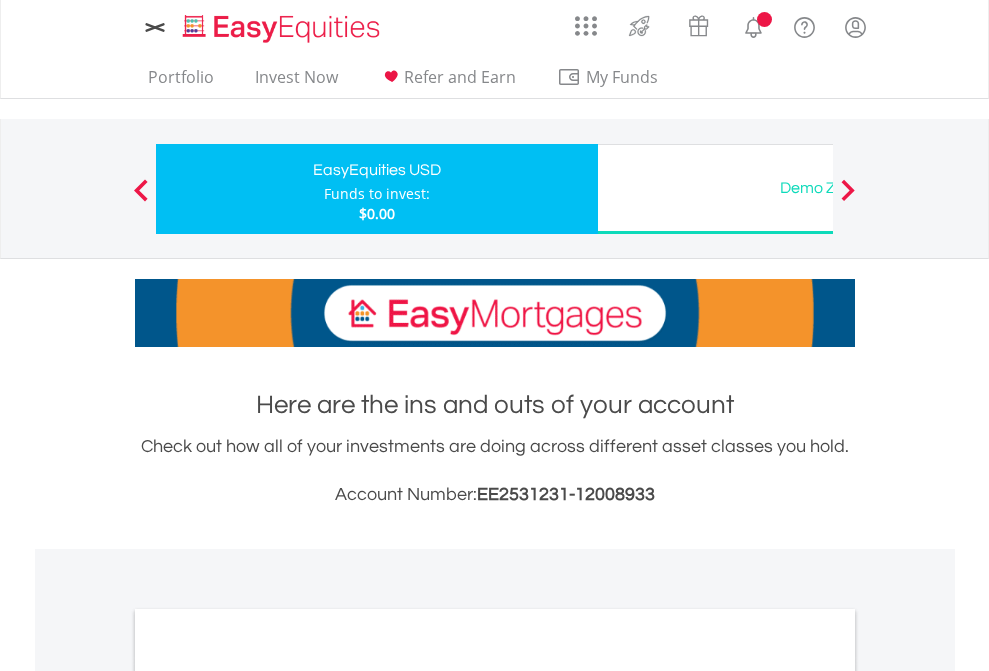 scroll, scrollTop: 0, scrollLeft: 0, axis: both 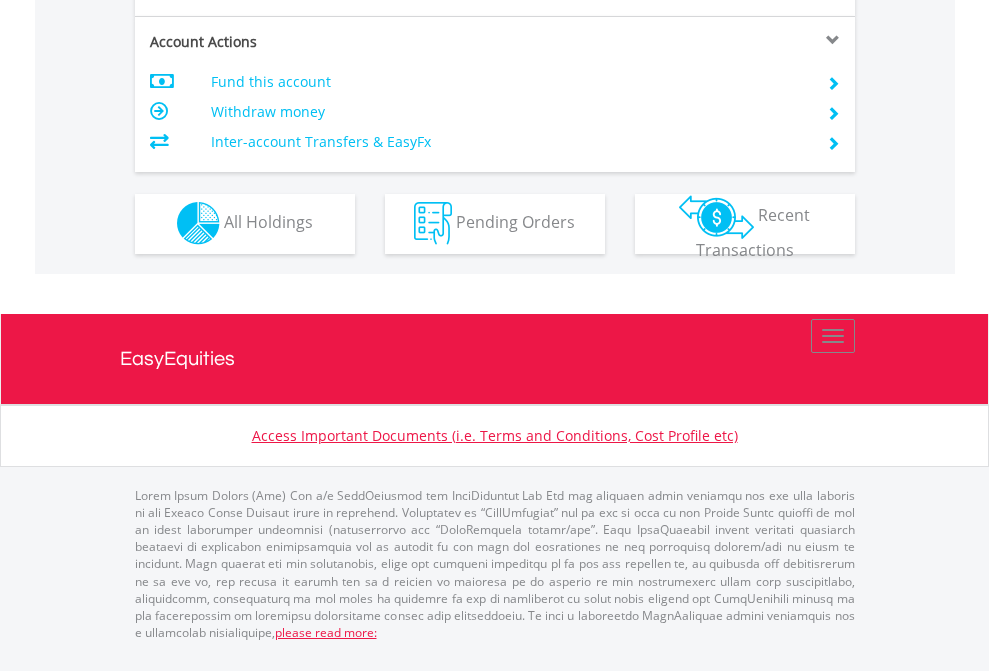 click on "Investment types" at bounding box center [706, -353] 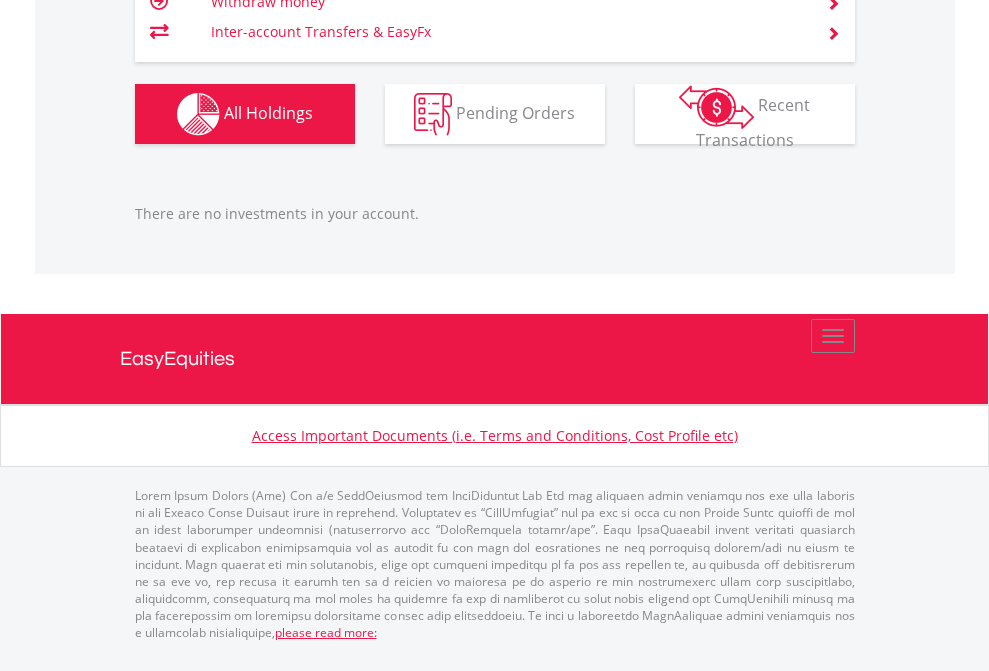 scroll, scrollTop: 1987, scrollLeft: 0, axis: vertical 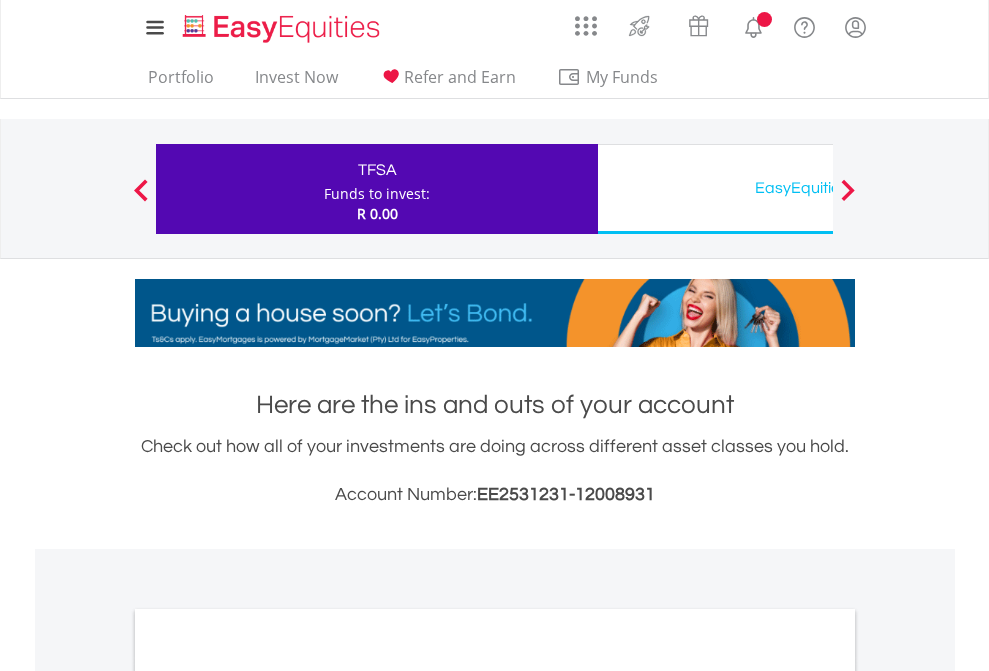 click on "All Holdings" at bounding box center (268, 1096) 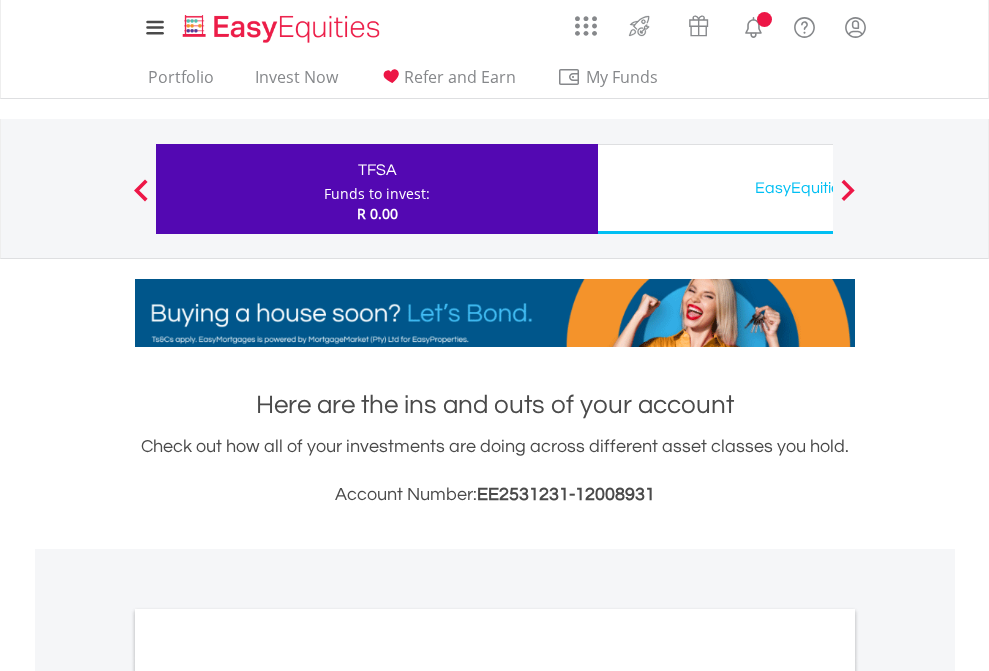 scroll, scrollTop: 1202, scrollLeft: 0, axis: vertical 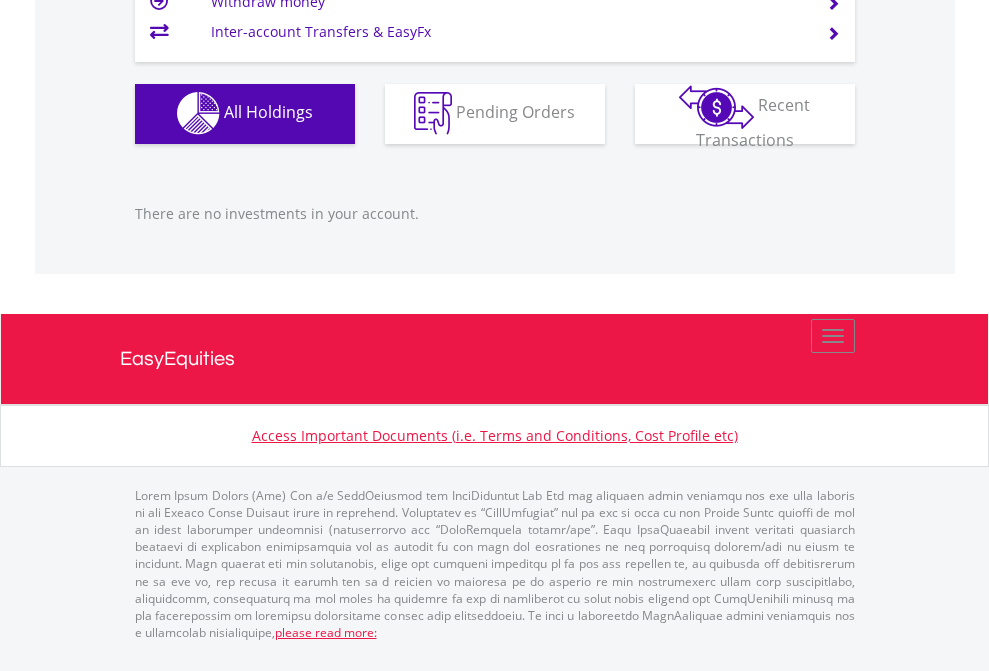 click on "EasyEquities USD" at bounding box center (818, -1142) 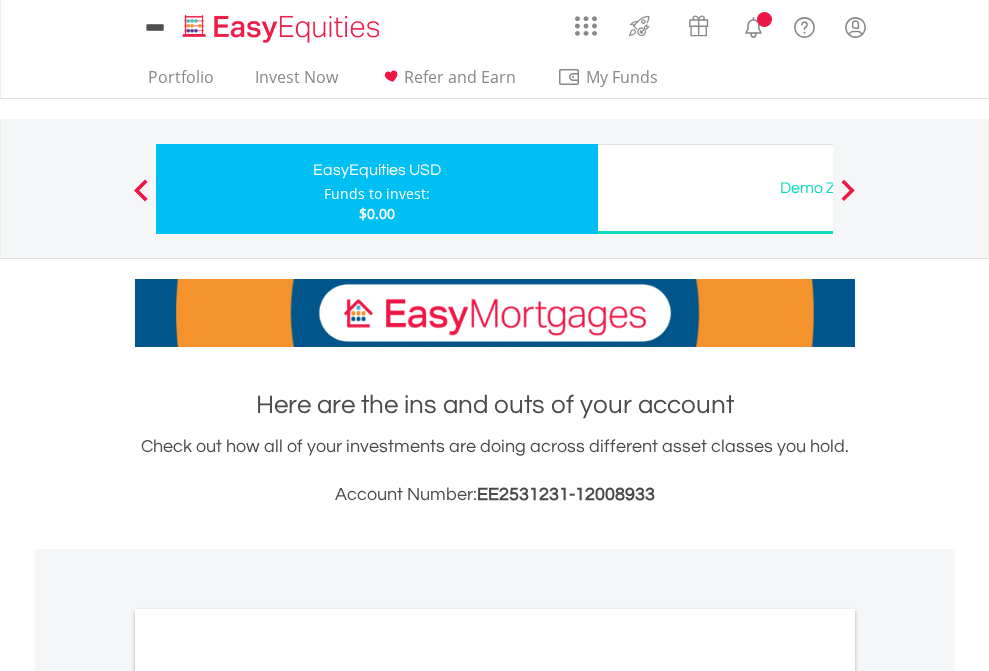 scroll, scrollTop: 0, scrollLeft: 0, axis: both 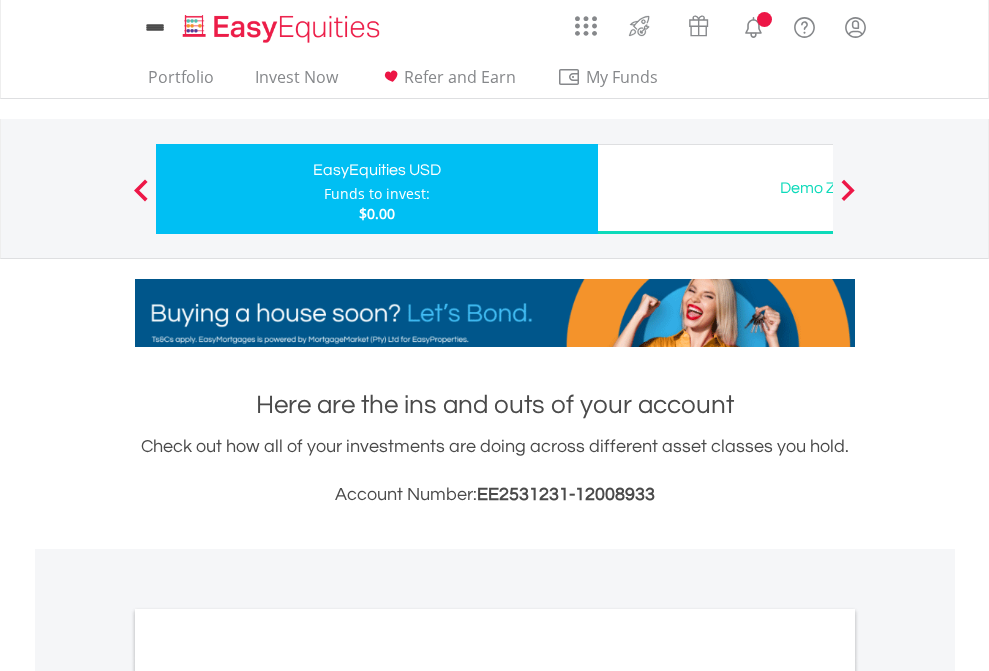 click on "All Holdings" at bounding box center [268, 1096] 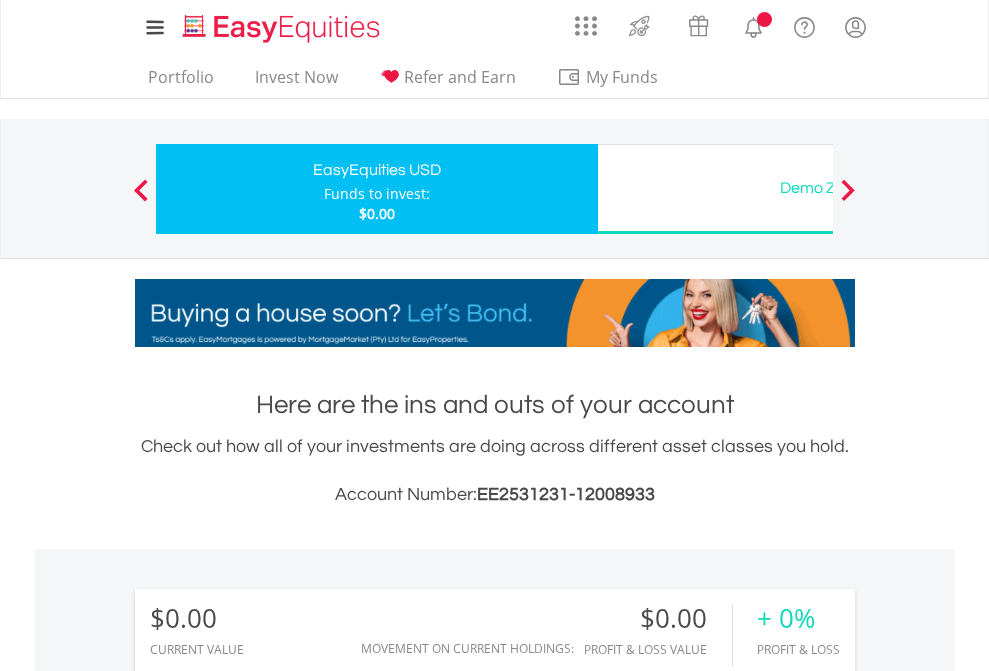 scroll, scrollTop: 1202, scrollLeft: 0, axis: vertical 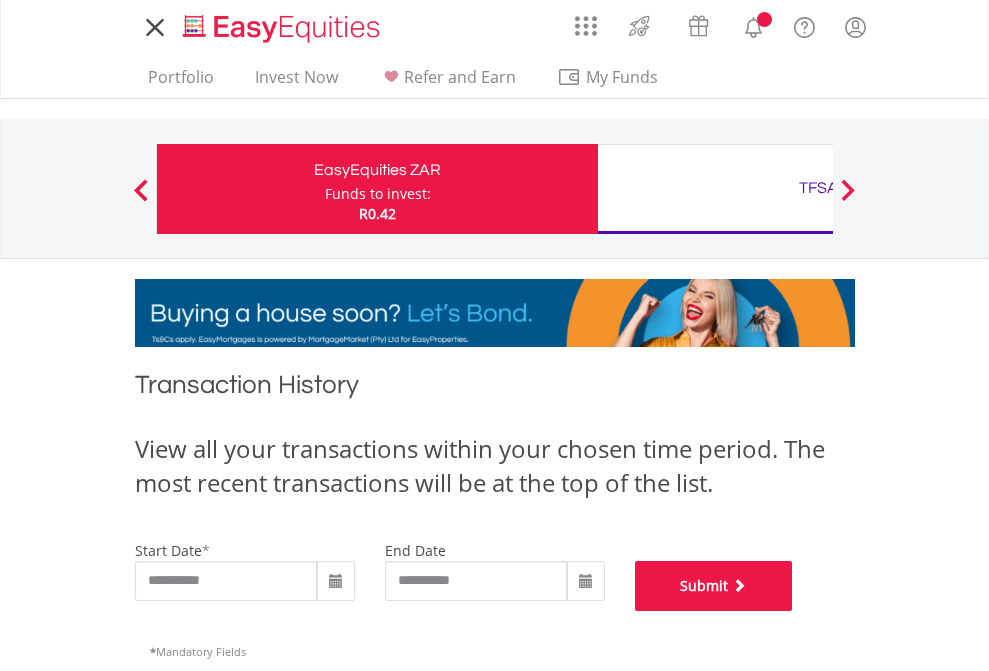 click on "Submit" at bounding box center [714, 586] 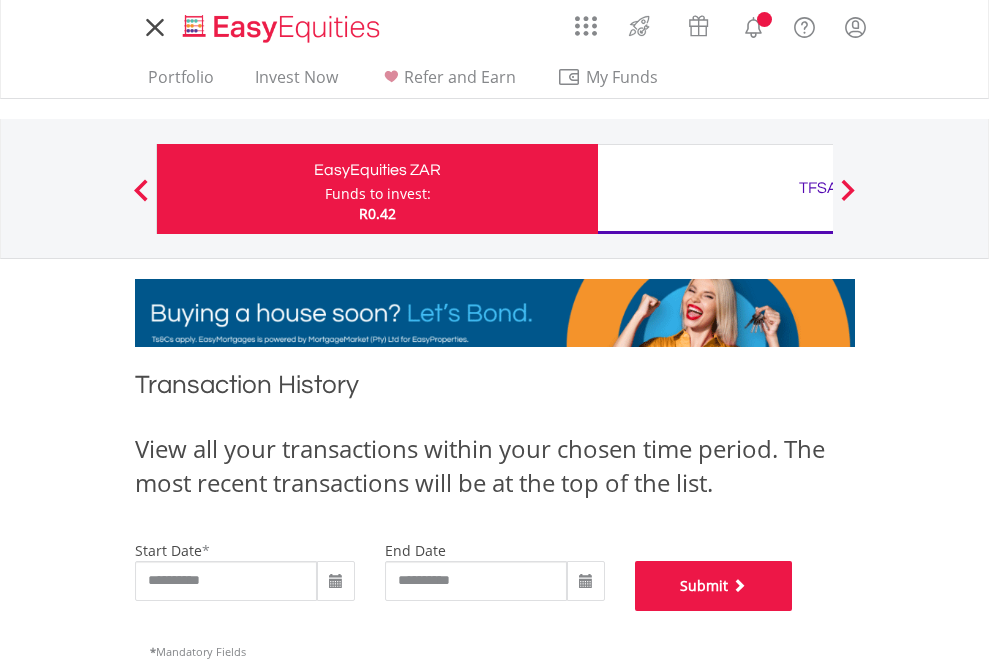 scroll, scrollTop: 811, scrollLeft: 0, axis: vertical 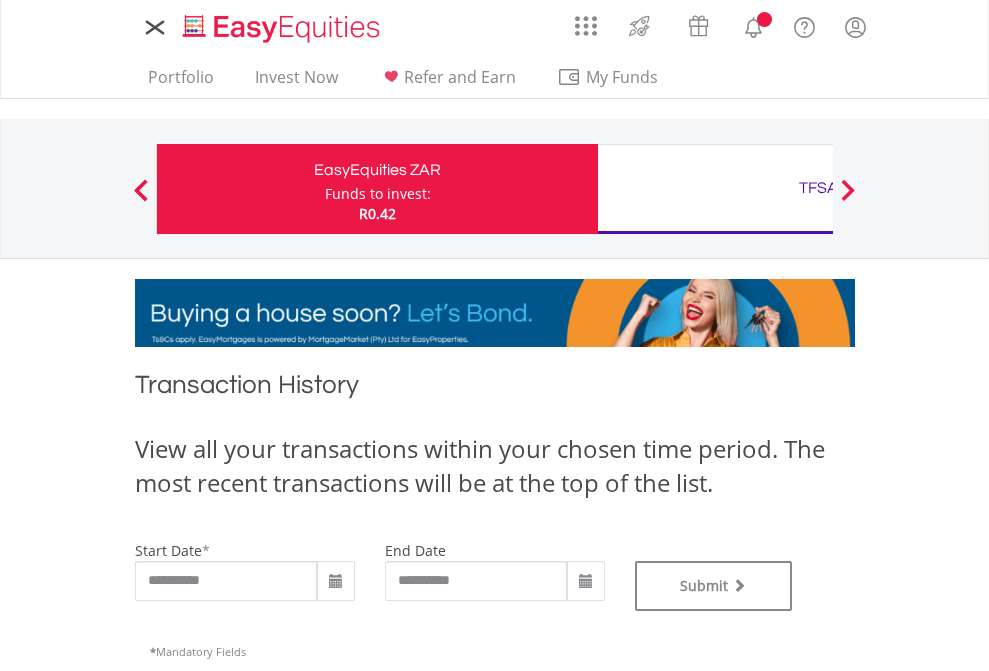 click on "TFSA" at bounding box center [818, 188] 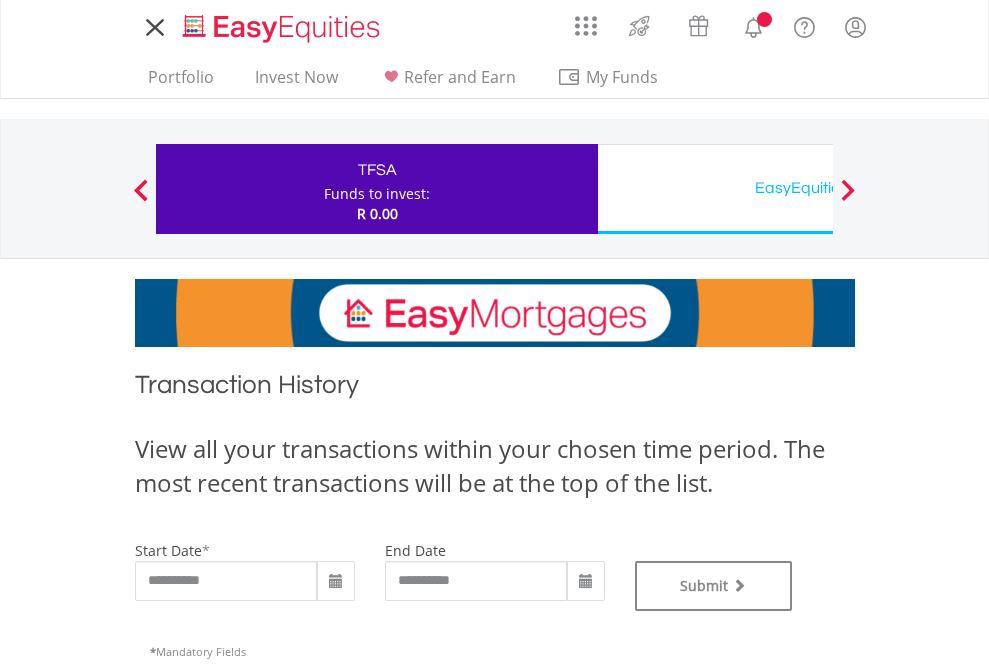 scroll, scrollTop: 0, scrollLeft: 0, axis: both 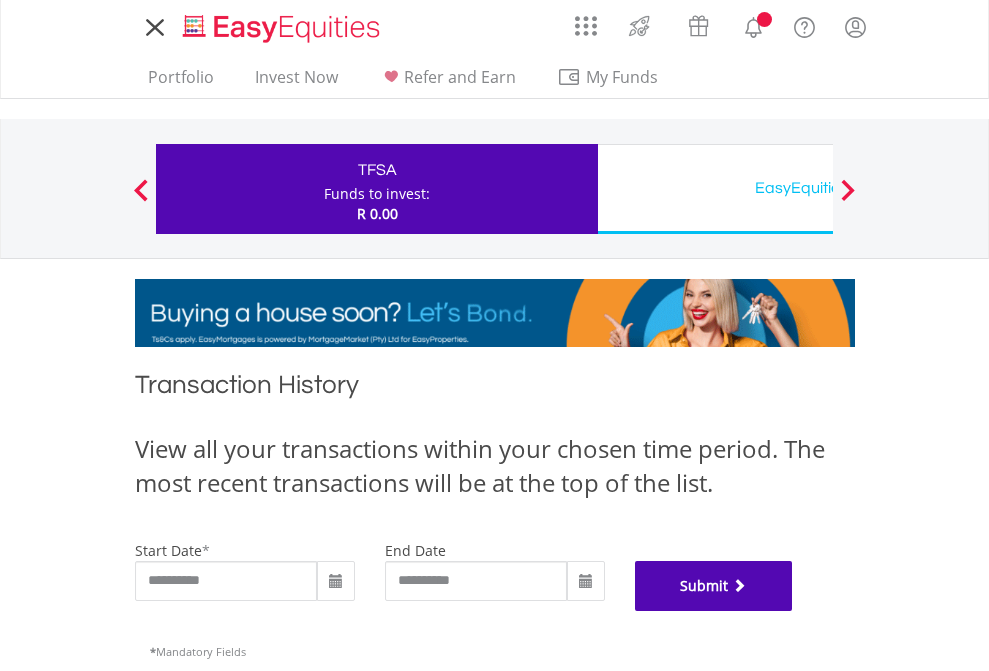 click on "Submit" at bounding box center [714, 586] 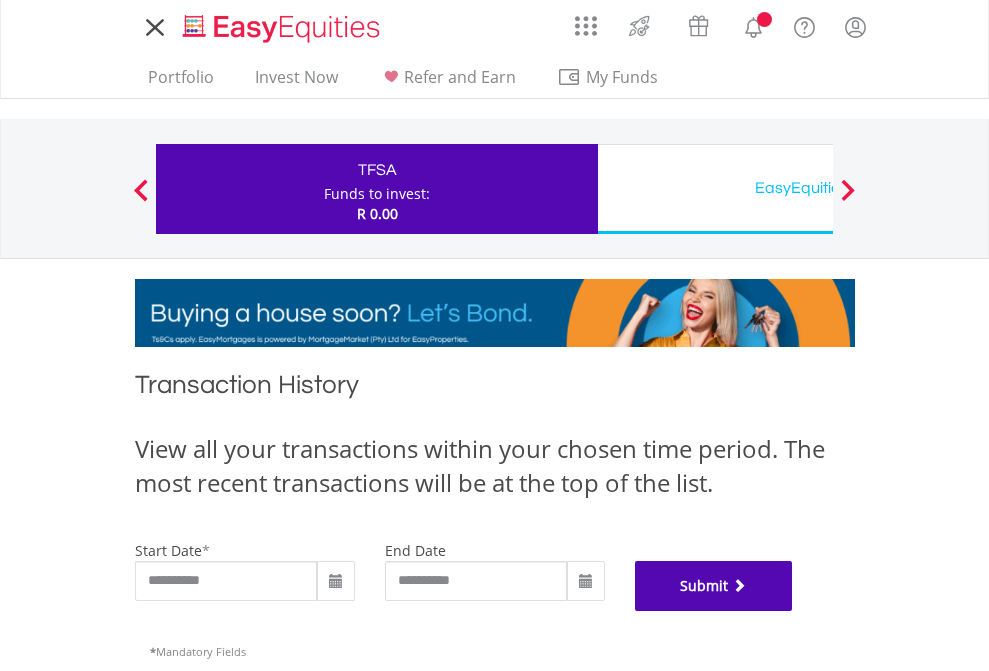 scroll, scrollTop: 811, scrollLeft: 0, axis: vertical 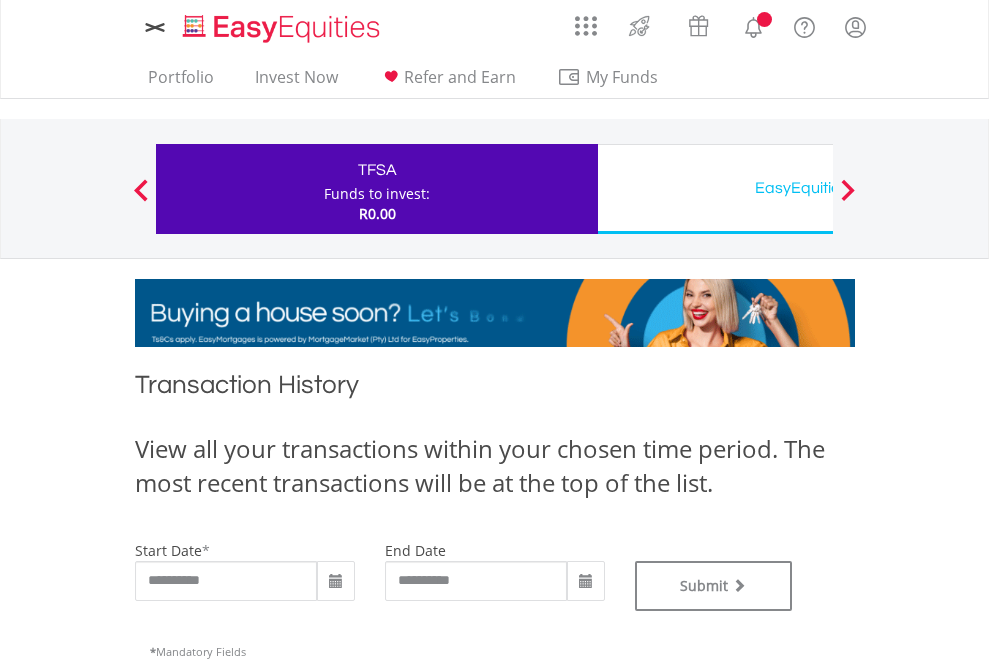 click on "EasyEquities USD" at bounding box center [818, 188] 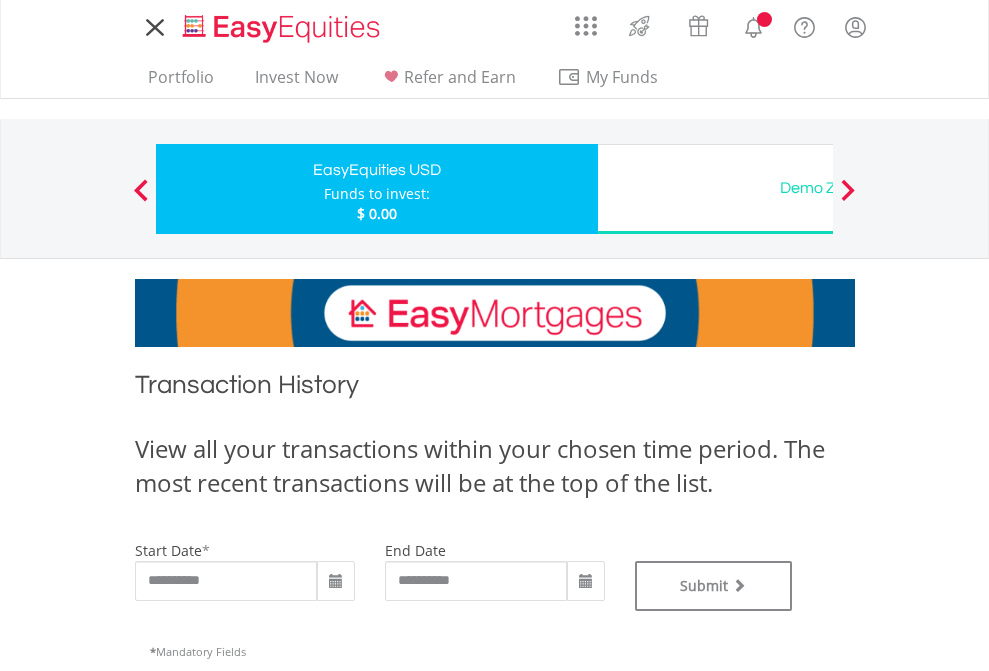 scroll, scrollTop: 0, scrollLeft: 0, axis: both 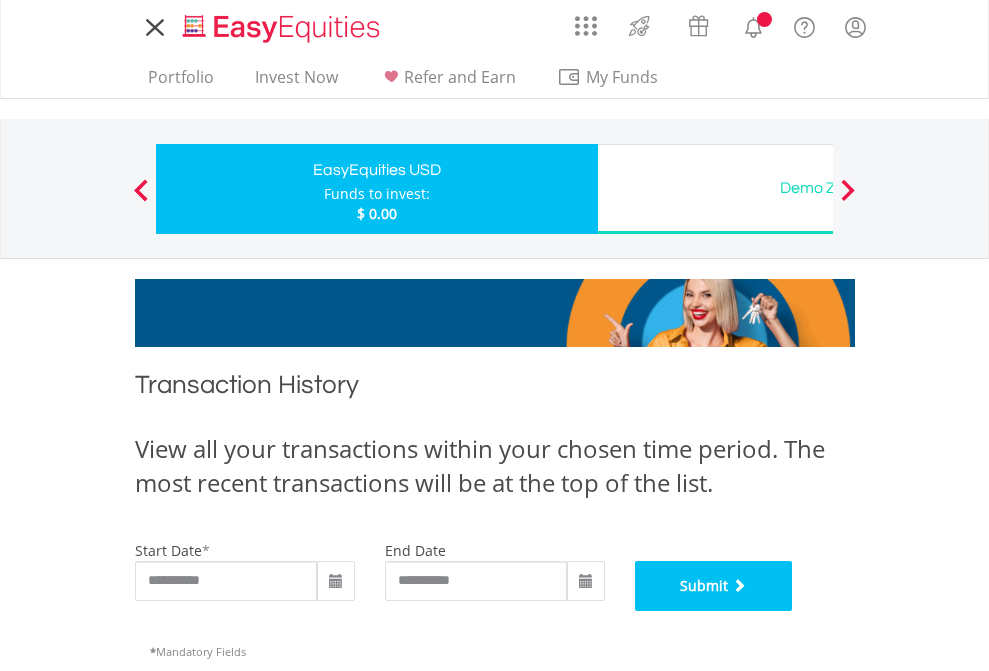 click on "Submit" at bounding box center [714, 586] 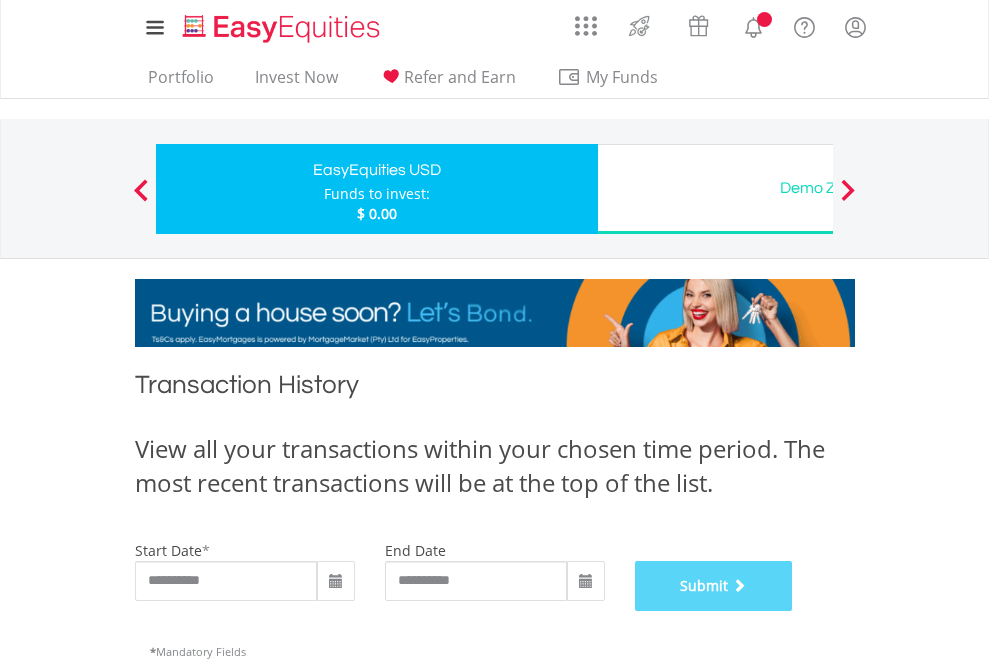 scroll, scrollTop: 811, scrollLeft: 0, axis: vertical 